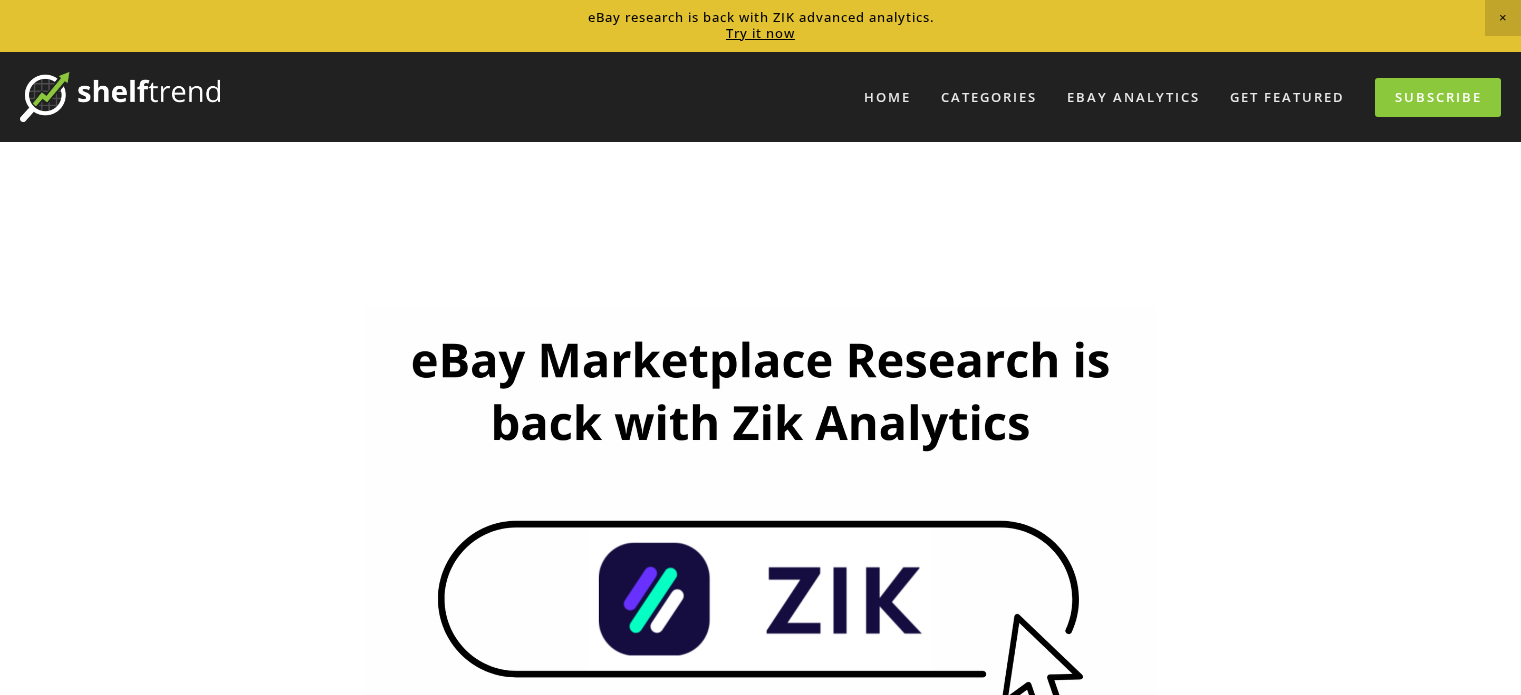 scroll, scrollTop: 1300, scrollLeft: 0, axis: vertical 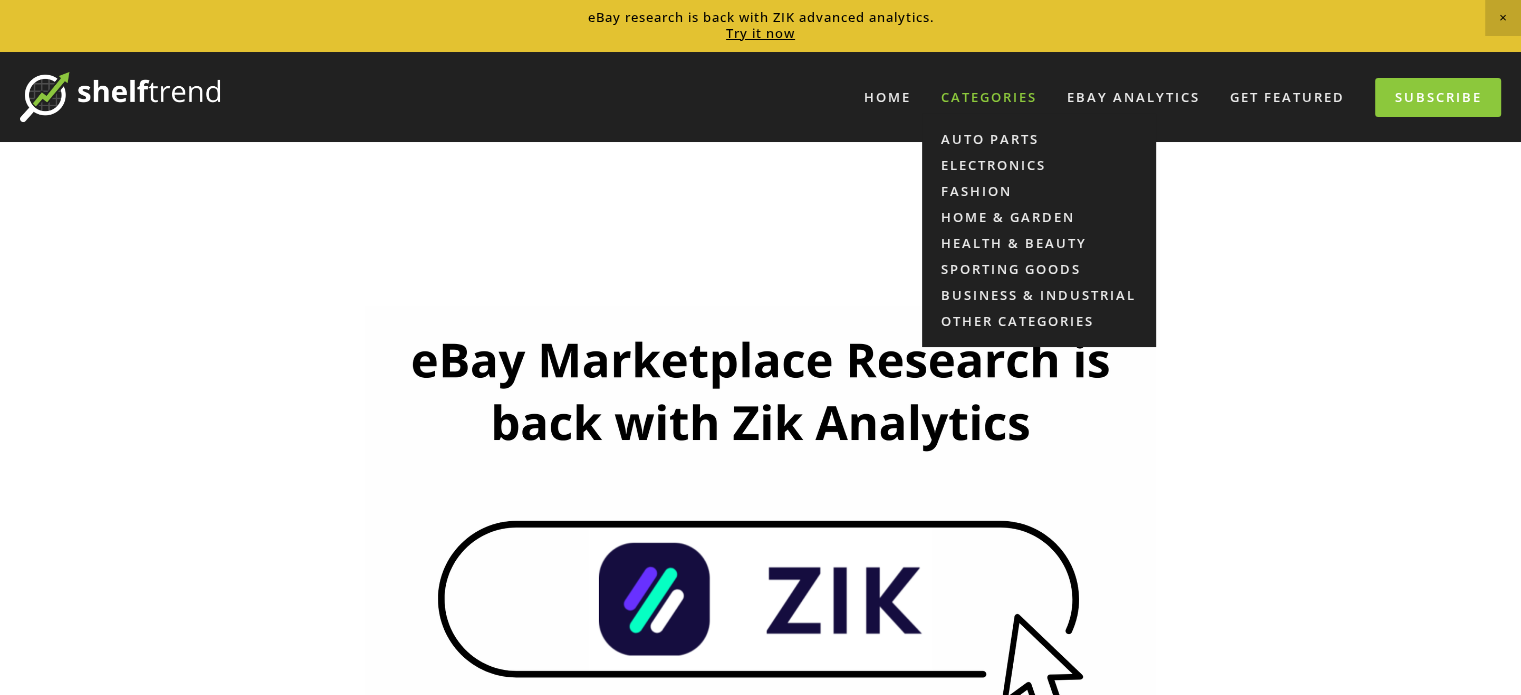 click on "Categories" at bounding box center (989, 97) 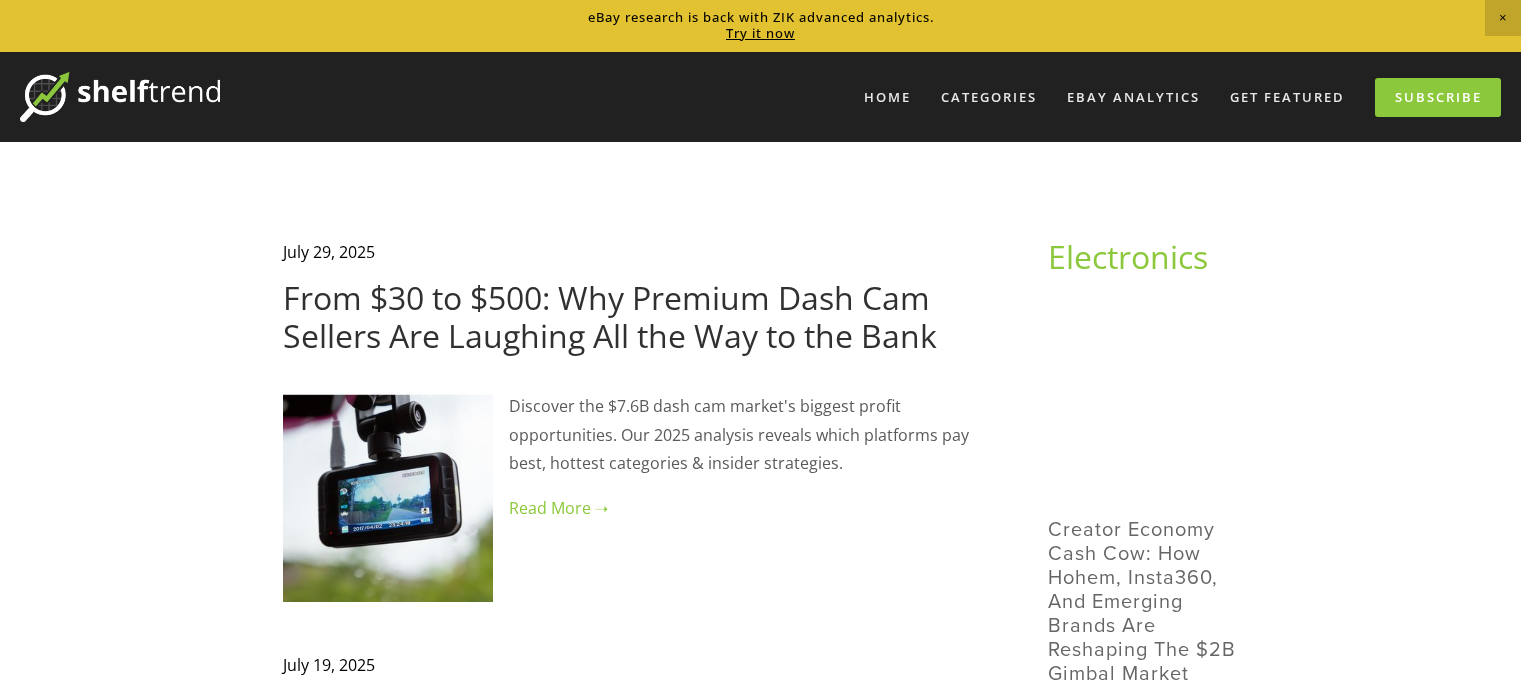 scroll, scrollTop: 0, scrollLeft: 0, axis: both 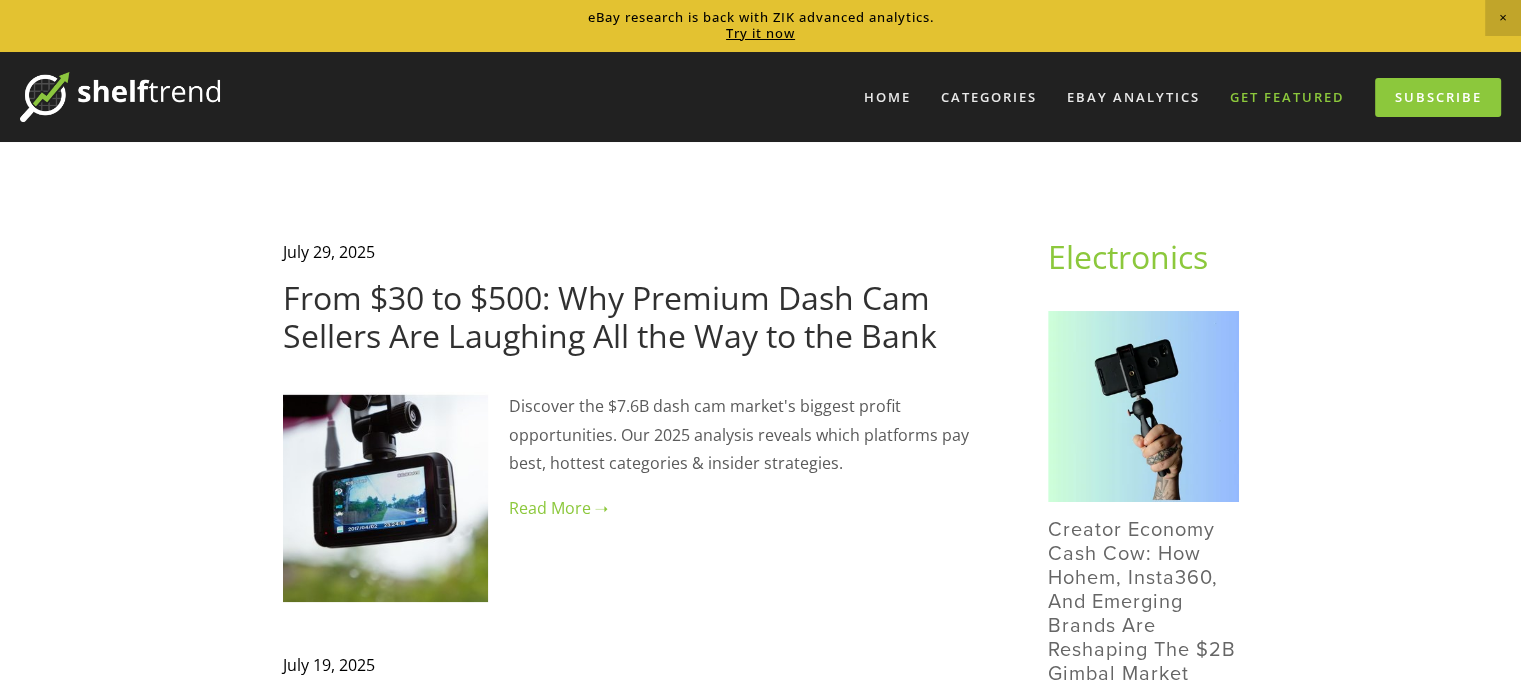 click on "Get Featured" at bounding box center [1287, 97] 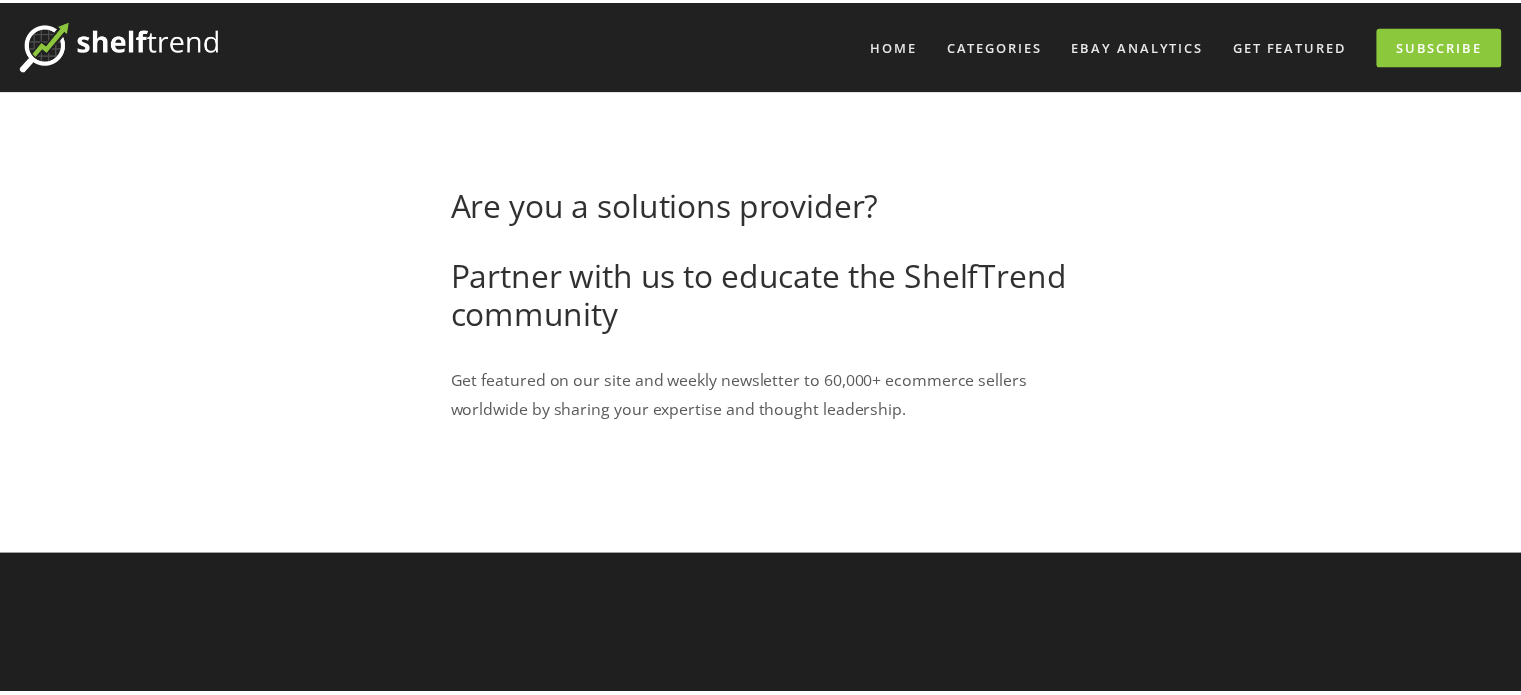scroll, scrollTop: 0, scrollLeft: 0, axis: both 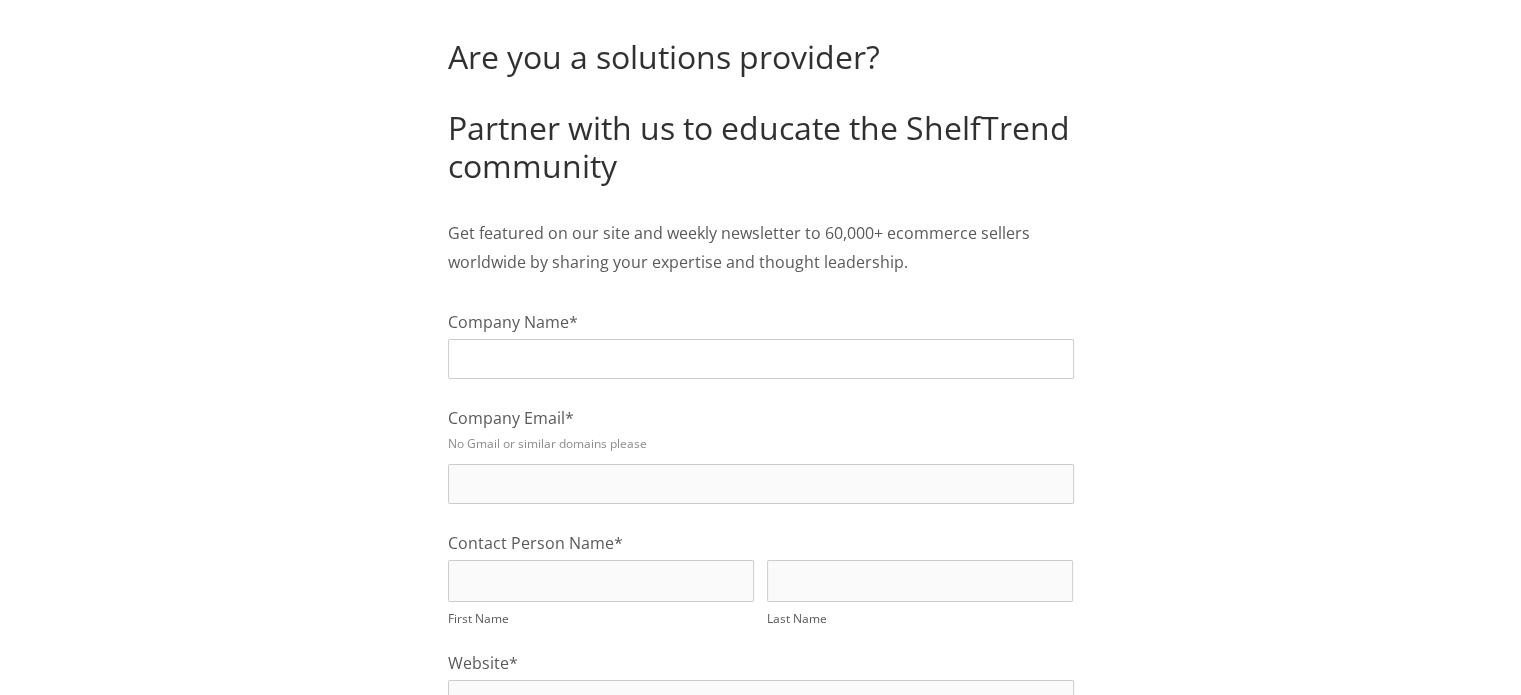 click on "Company Name
*" at bounding box center [761, 359] 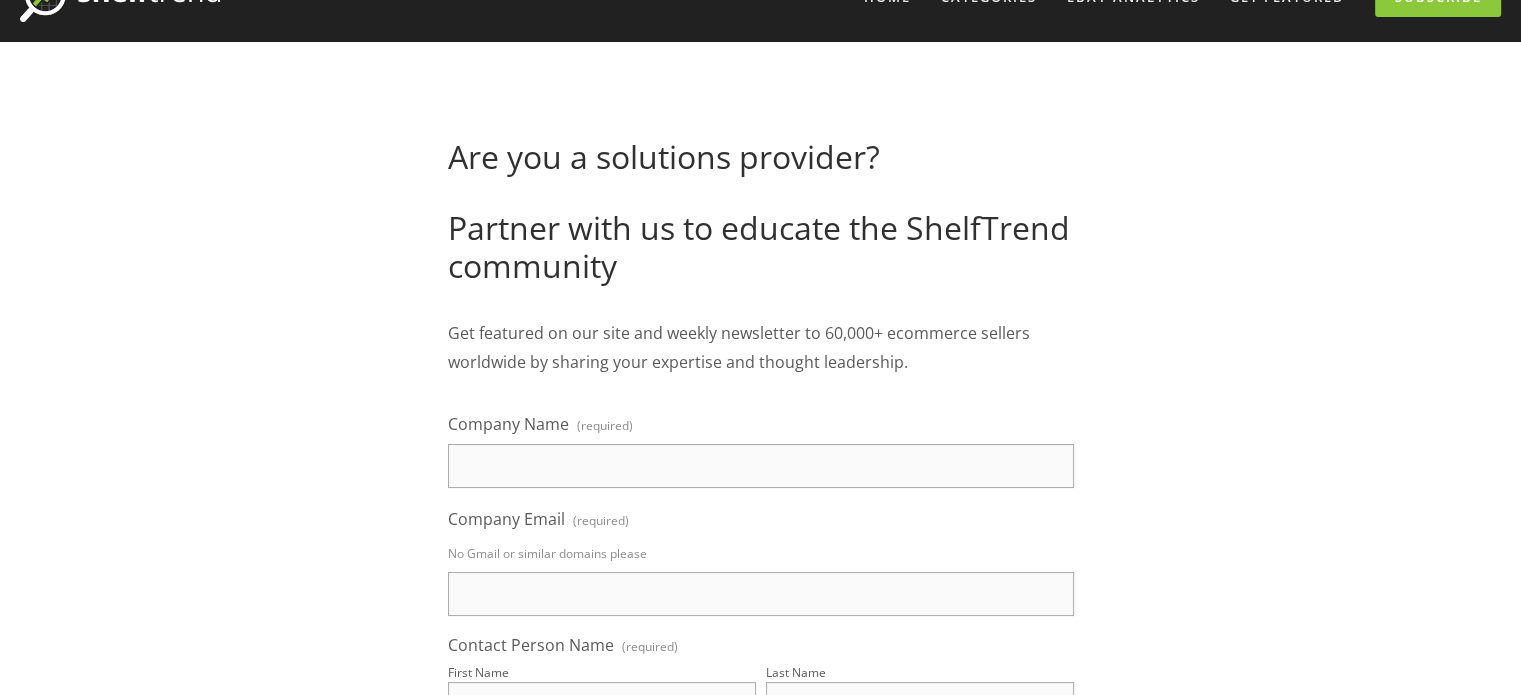 scroll, scrollTop: 0, scrollLeft: 0, axis: both 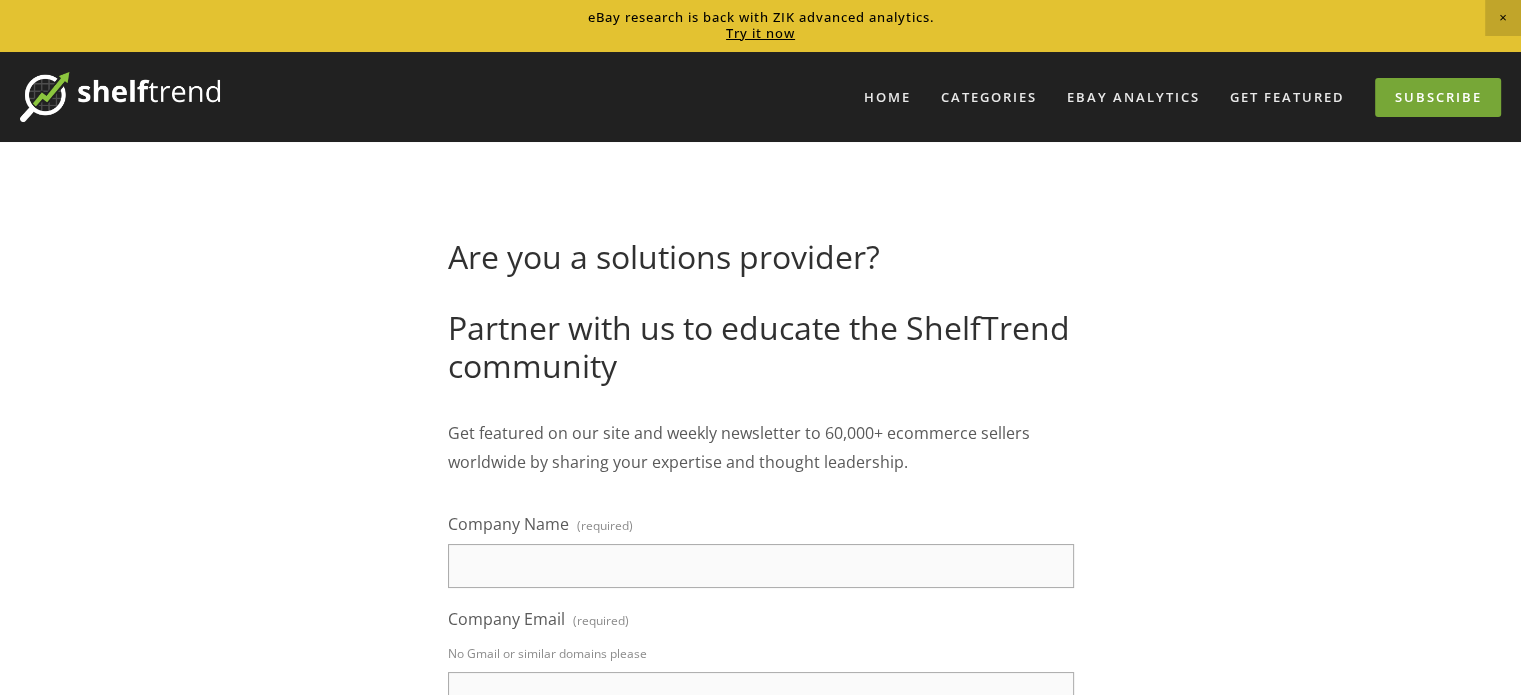 click on "Subscribe" at bounding box center [1438, 97] 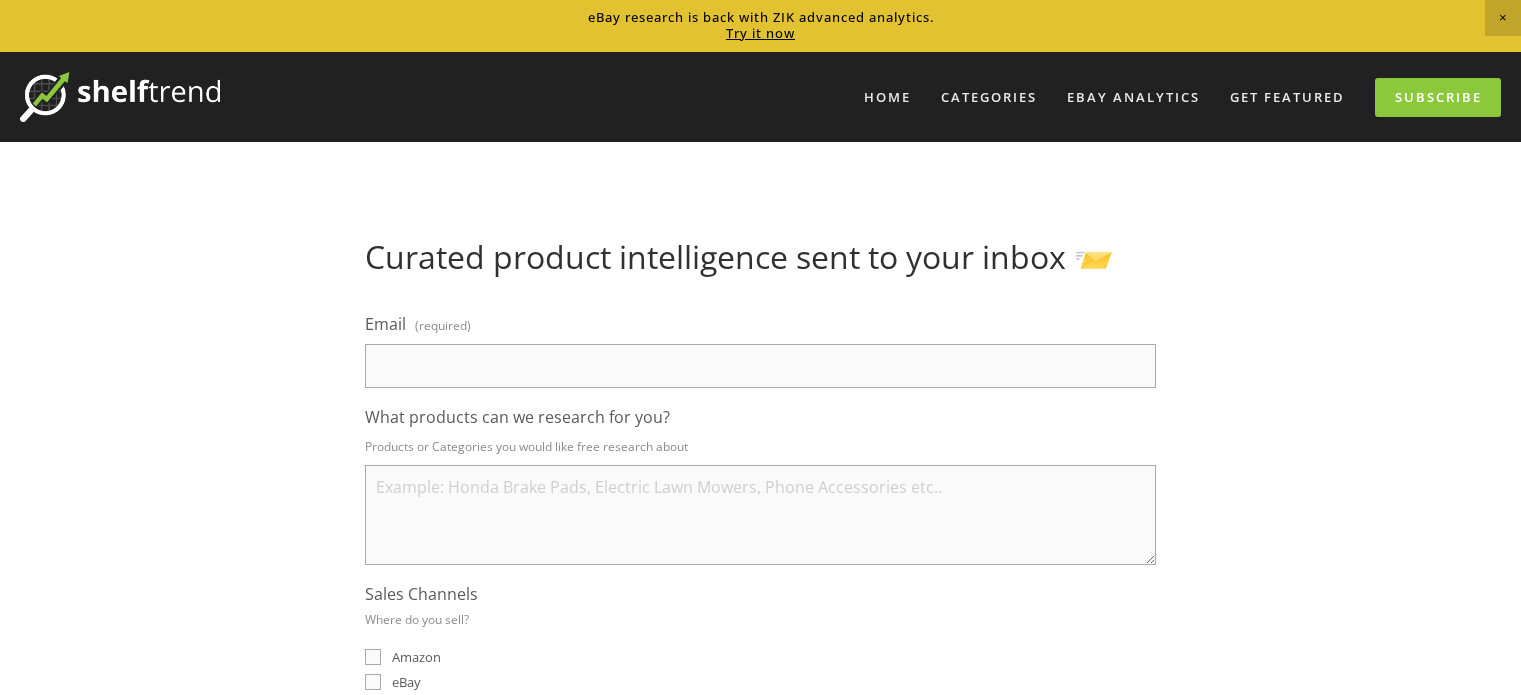 scroll, scrollTop: 0, scrollLeft: 0, axis: both 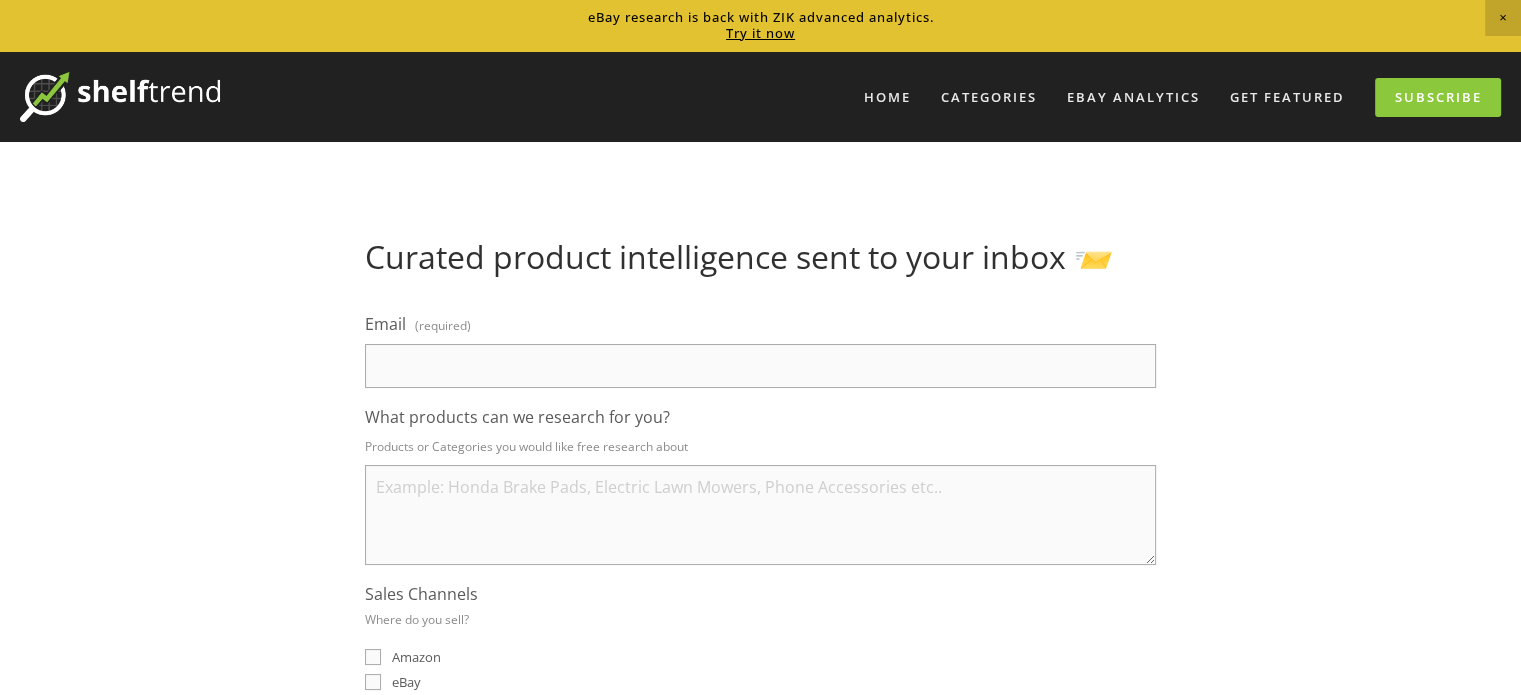 click on "Email (required)" at bounding box center [760, 366] 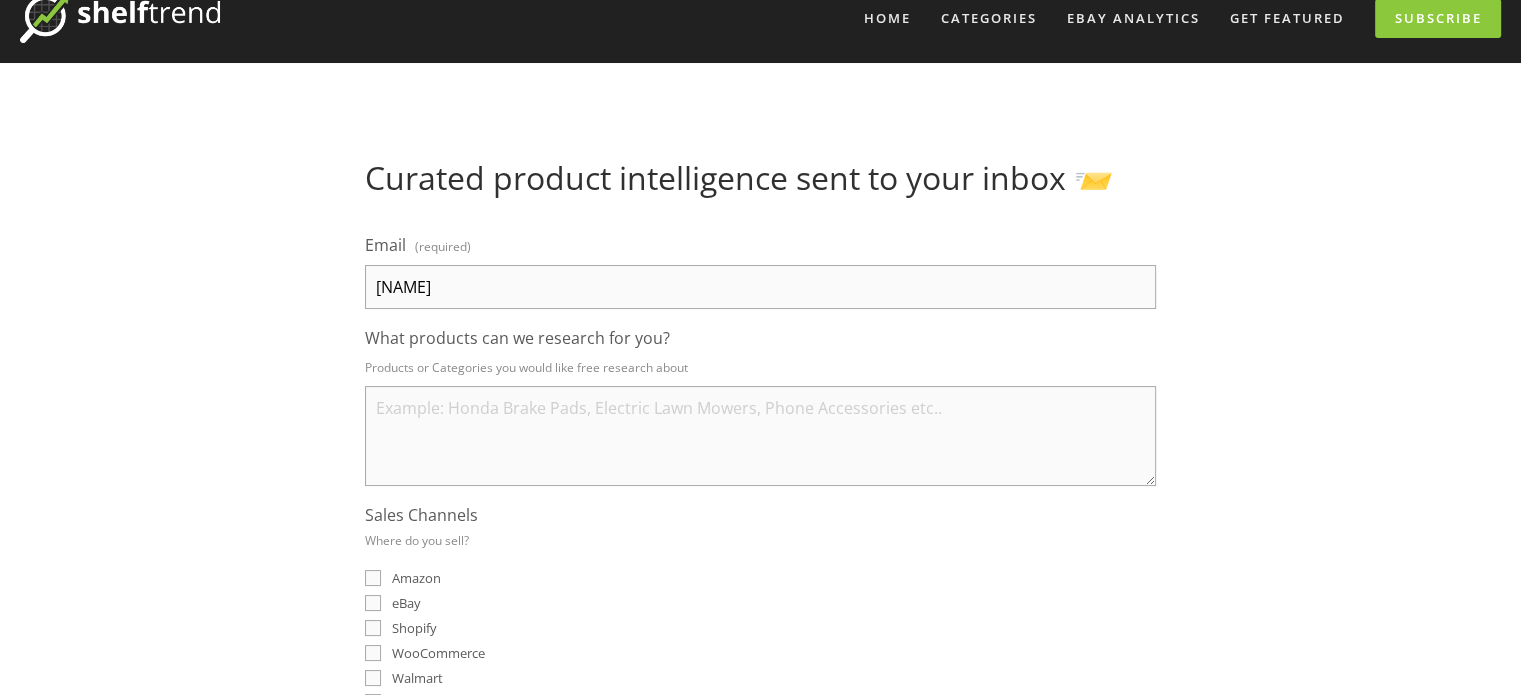 scroll, scrollTop: 70, scrollLeft: 0, axis: vertical 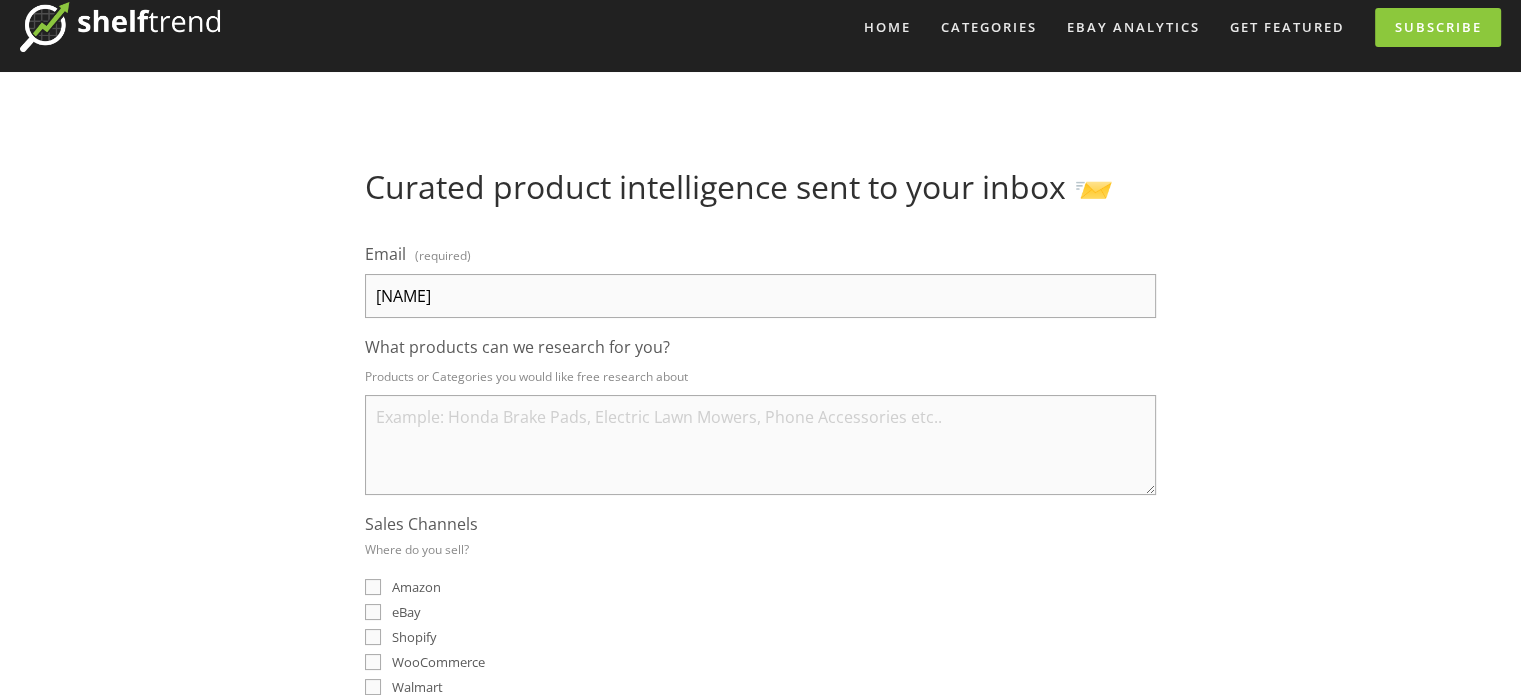 click on "[NAME]" at bounding box center [760, 296] 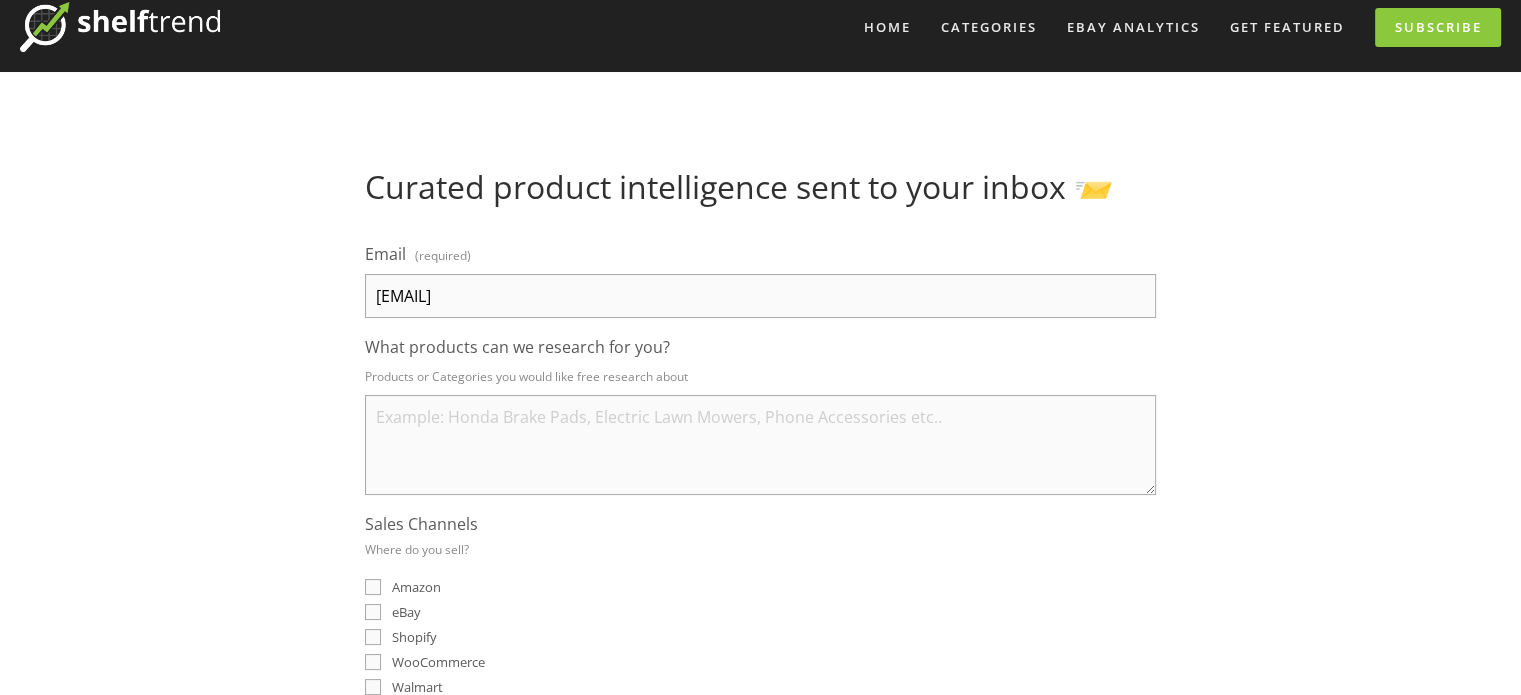 type on "[EMAIL]" 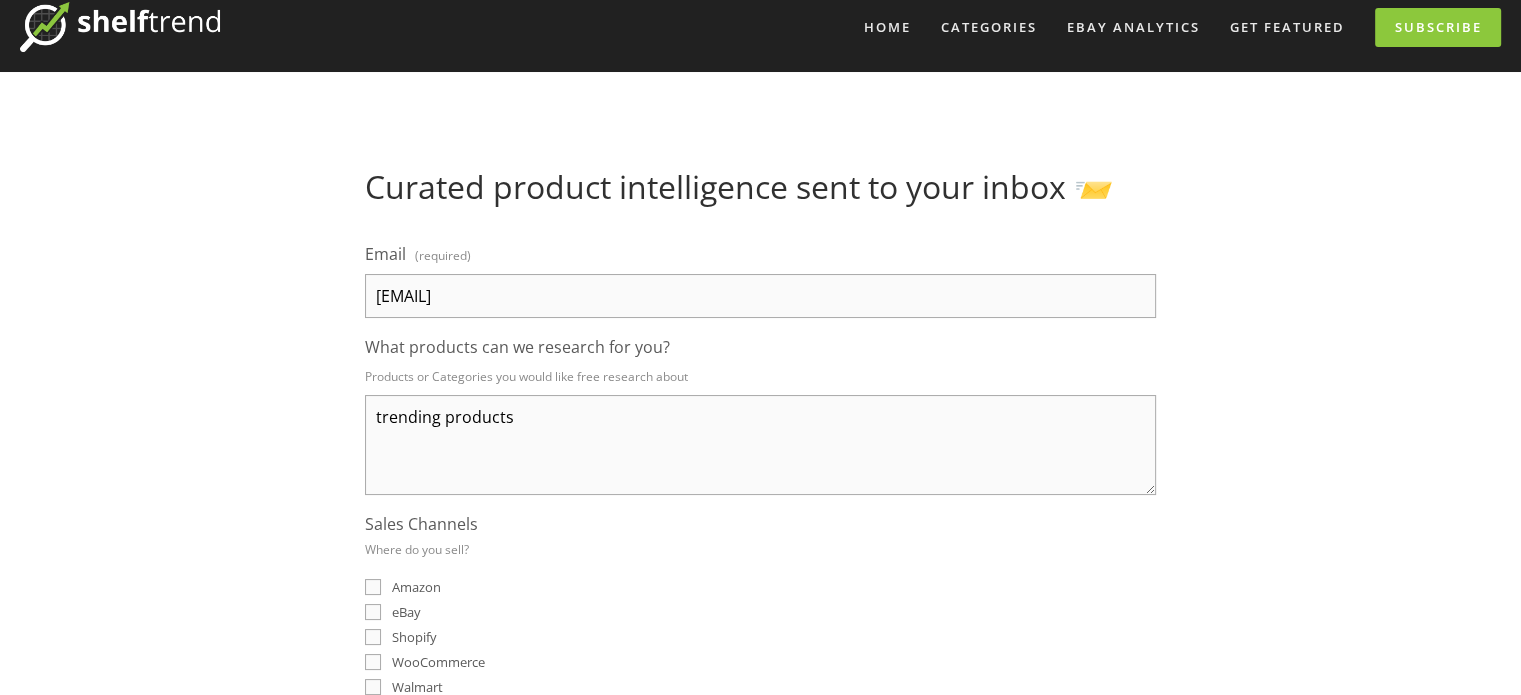 type on "trending products" 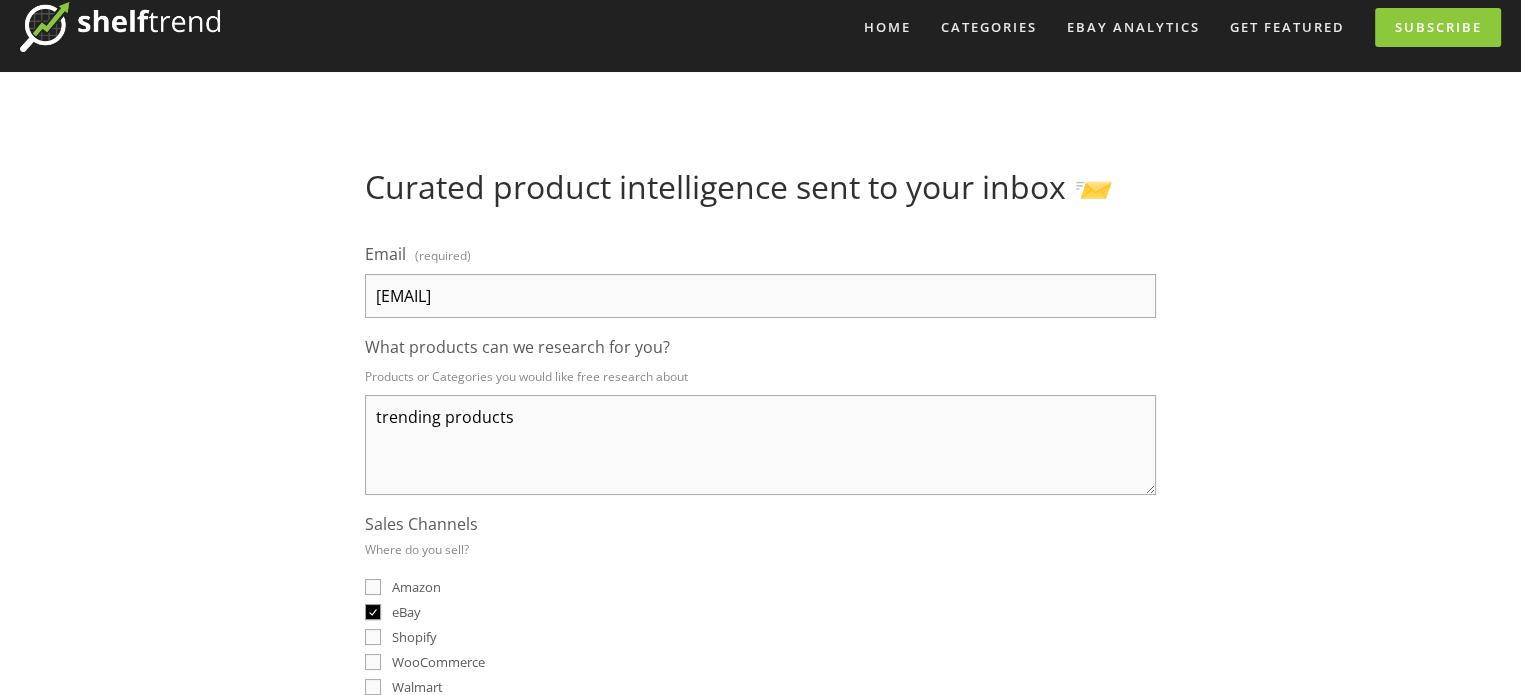 checkbox on "true" 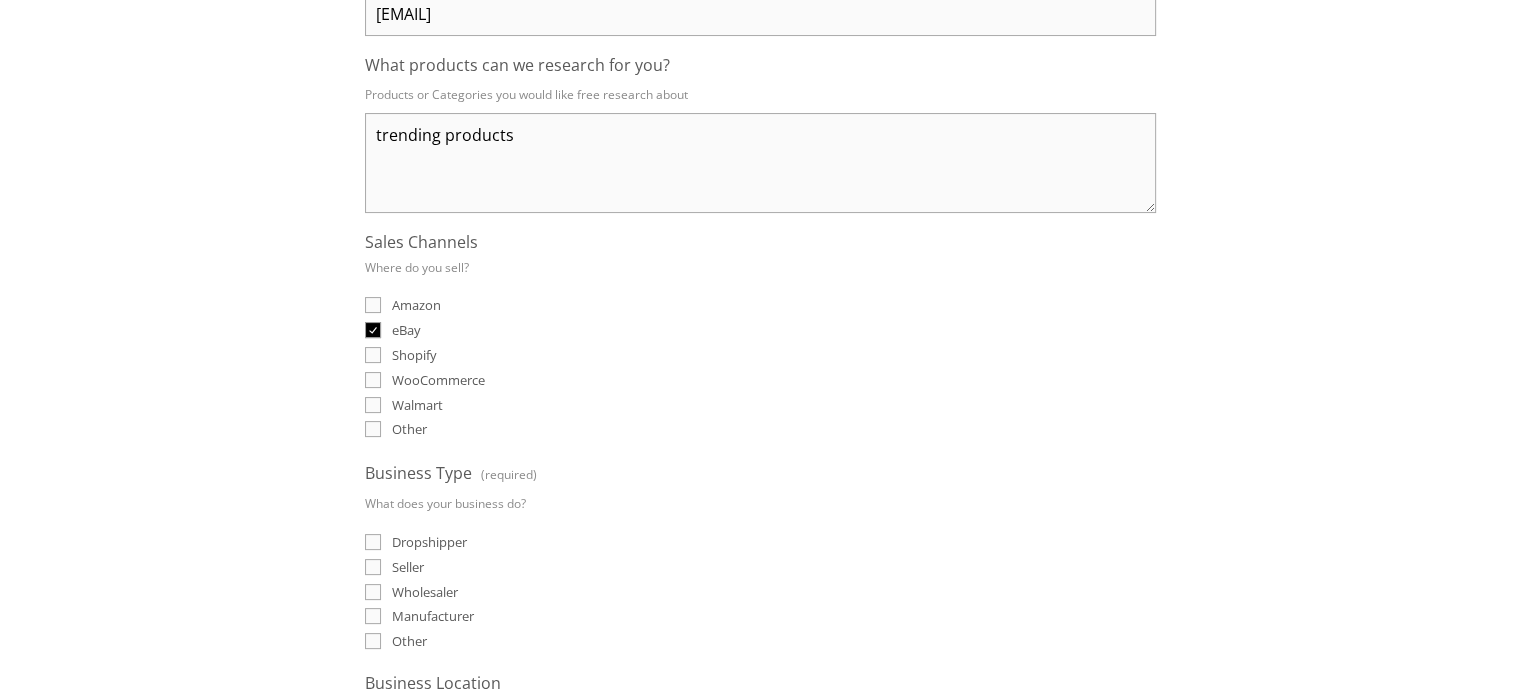 scroll, scrollTop: 470, scrollLeft: 0, axis: vertical 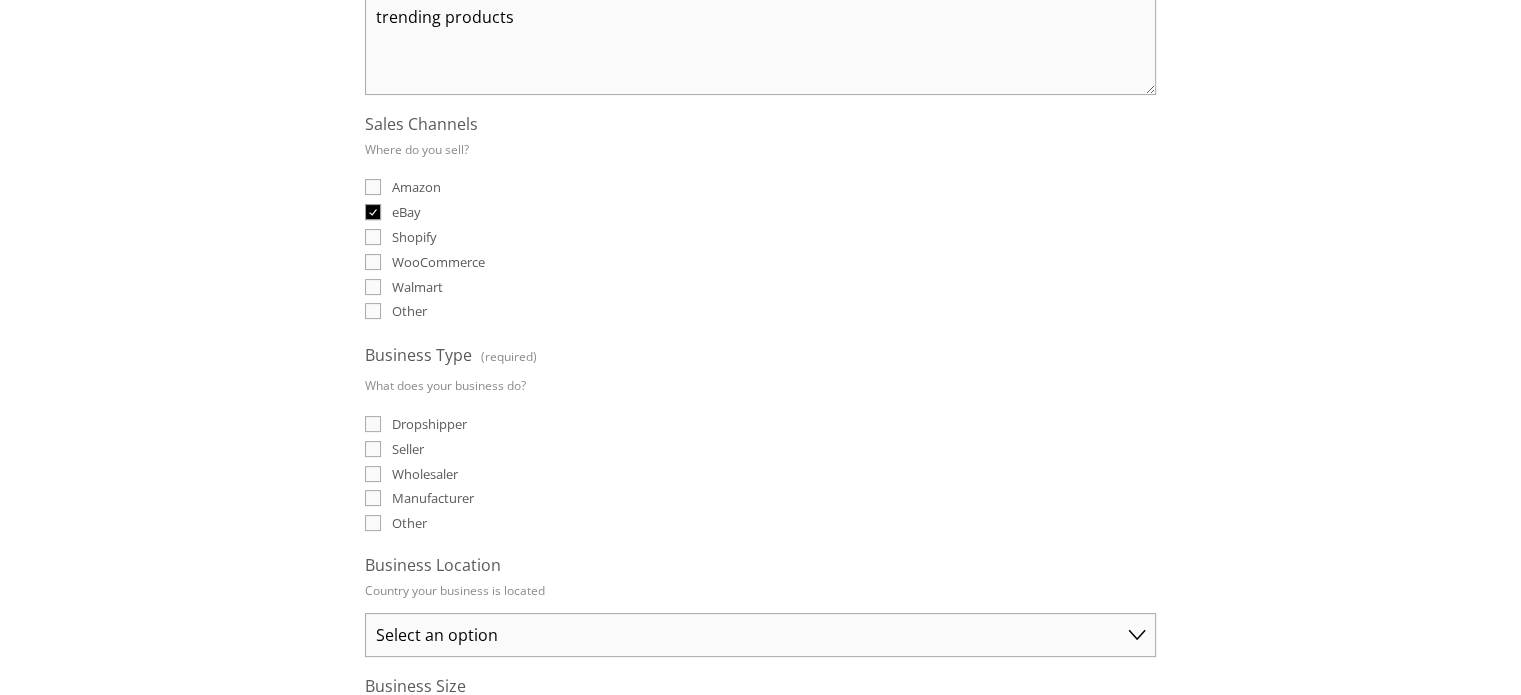 click on "Dropshipper" at bounding box center (373, 424) 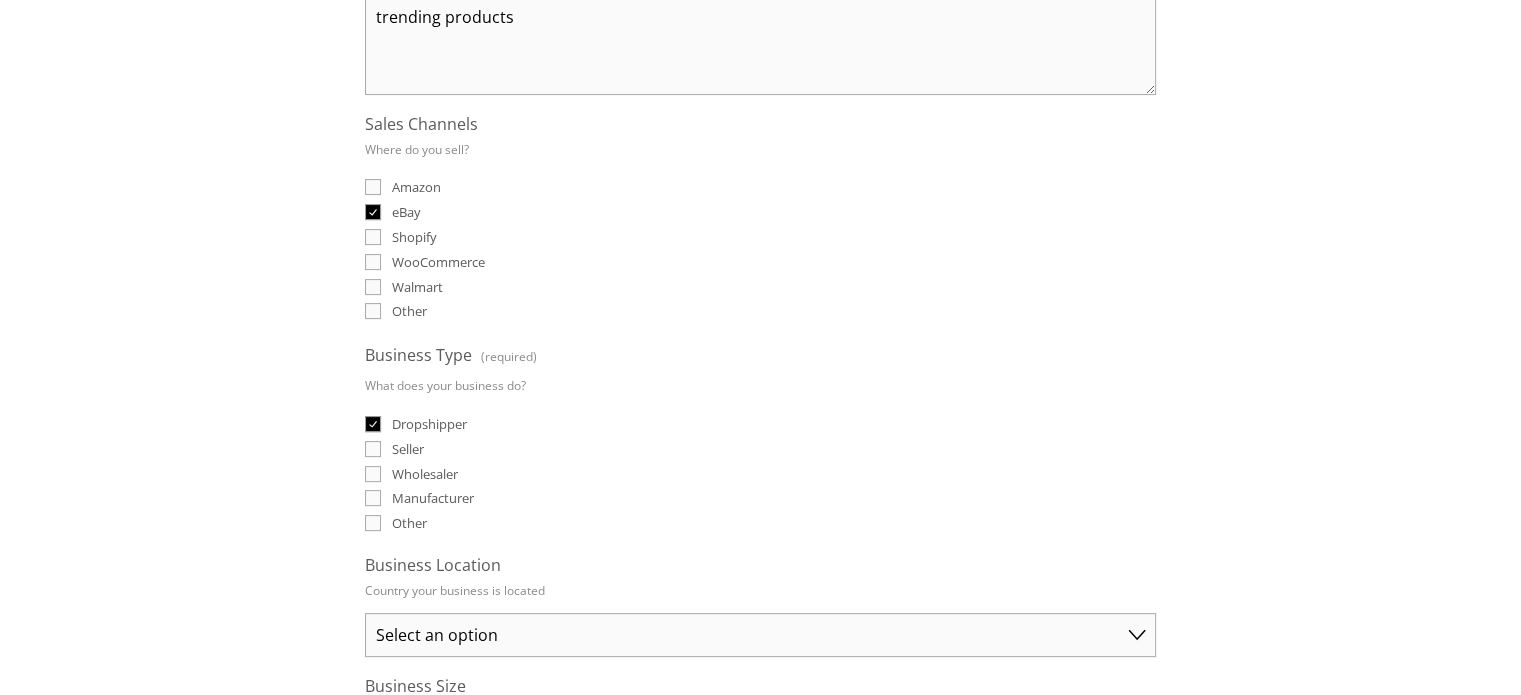 checkbox on "true" 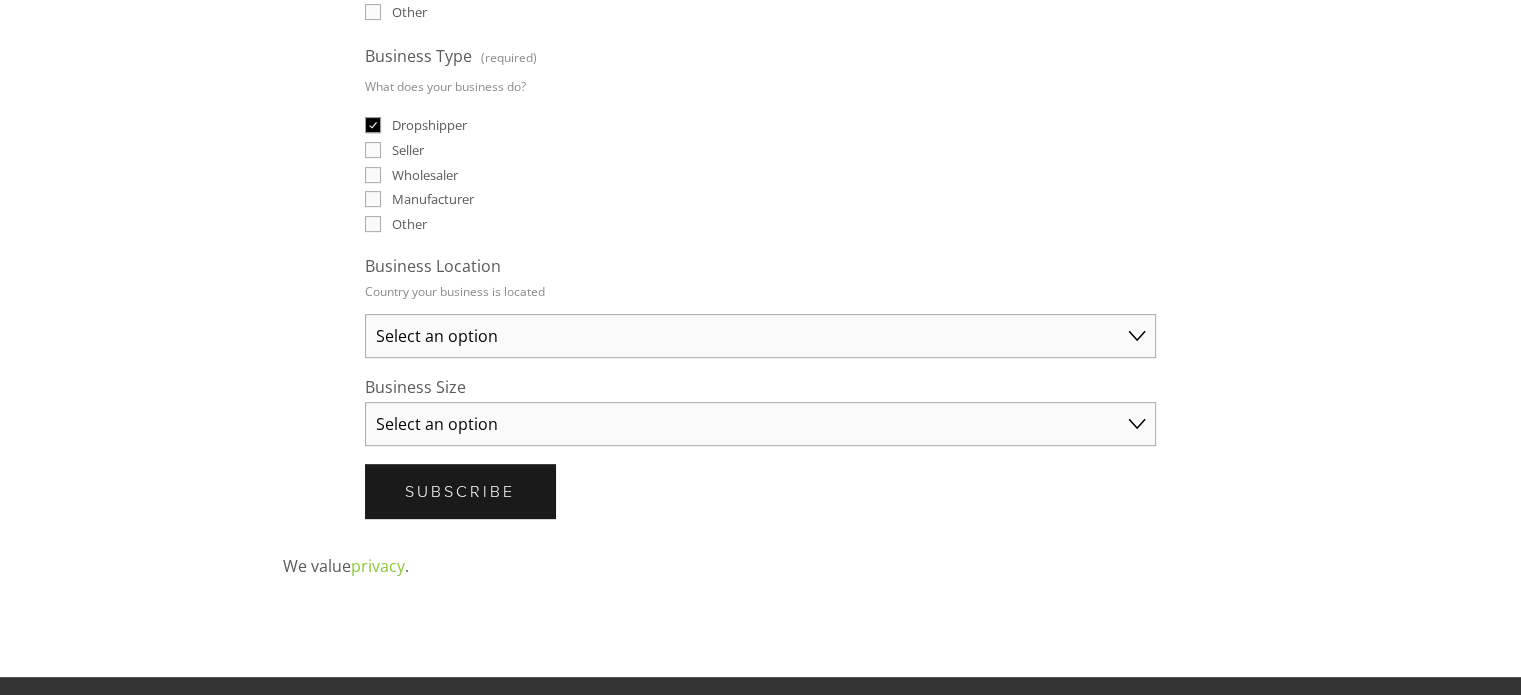 scroll, scrollTop: 770, scrollLeft: 0, axis: vertical 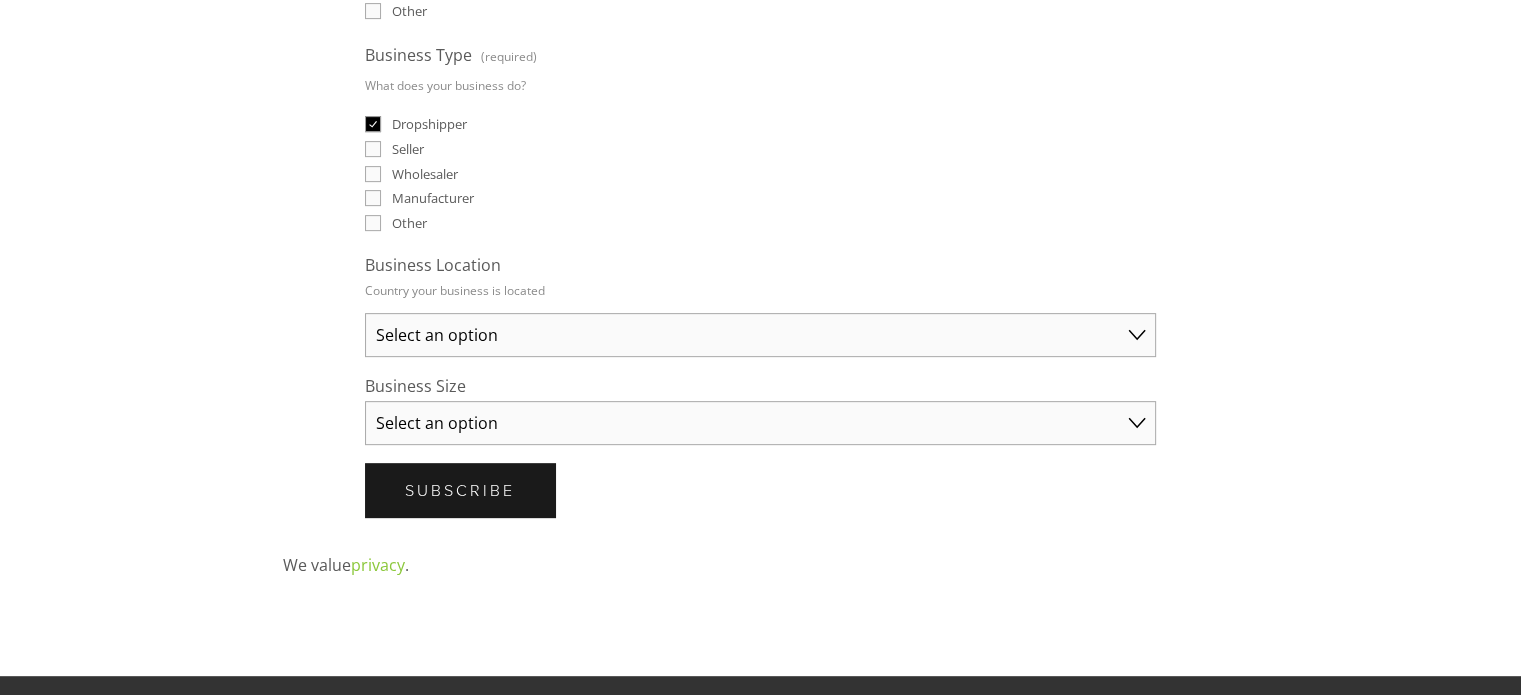 click on "Select an option Solo Merchant (under $50K annual sales) Small Business ($50K - $250K annual sales) Established Business (Over $250K annual sales)" at bounding box center (760, 423) 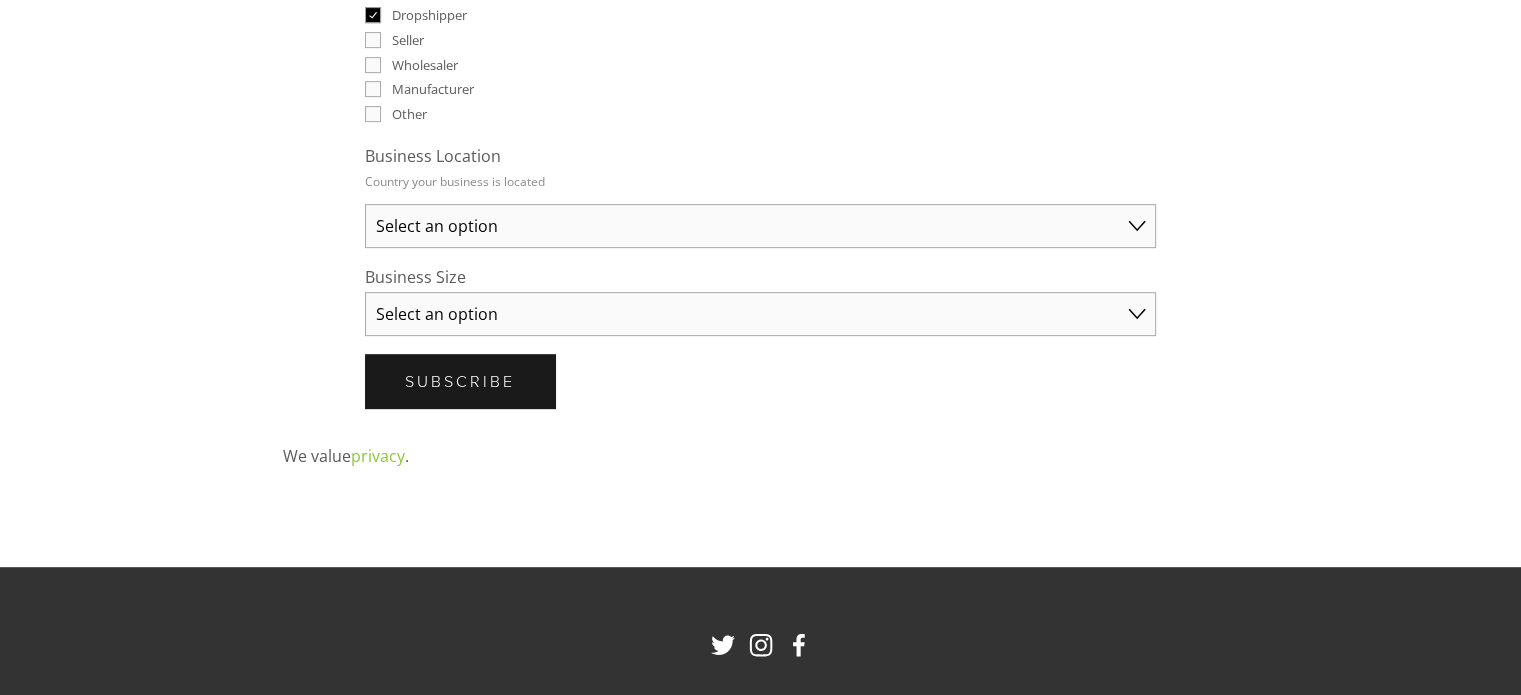 scroll, scrollTop: 770, scrollLeft: 0, axis: vertical 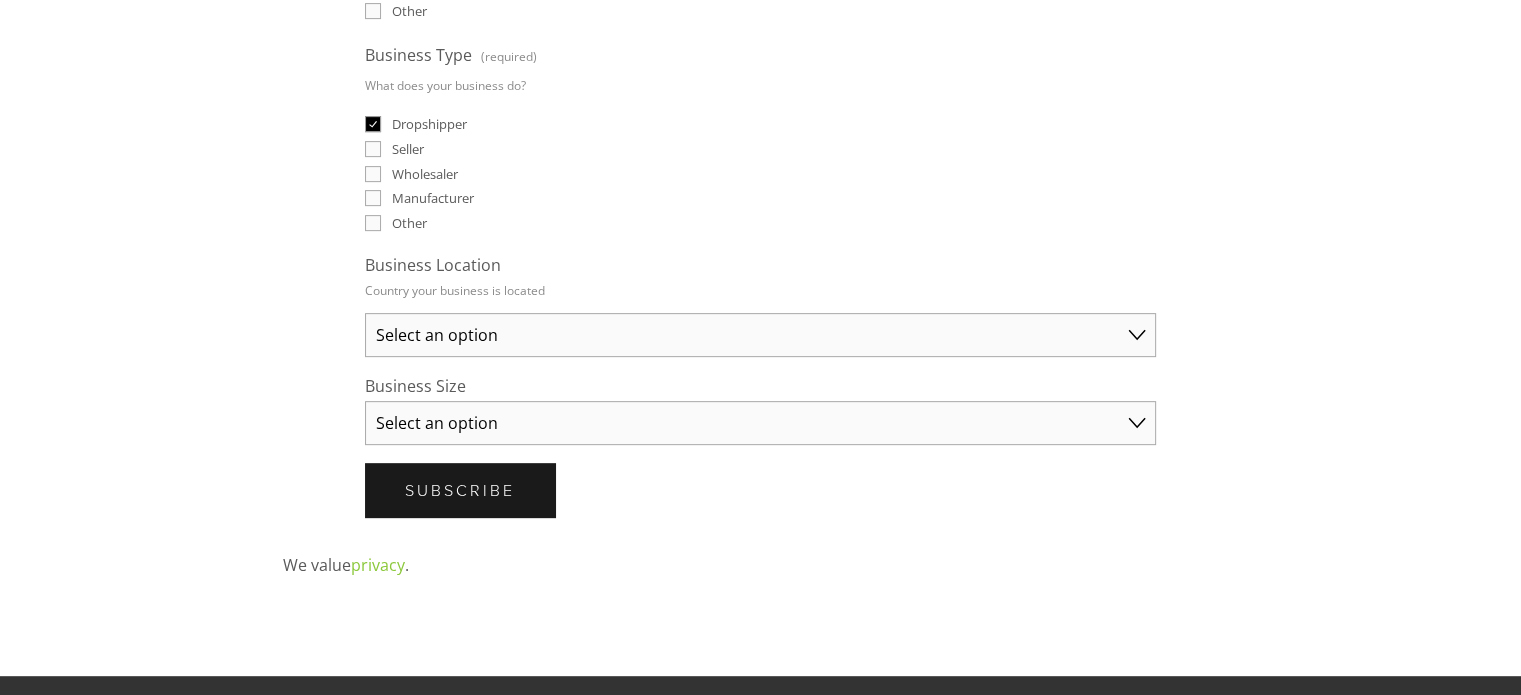 click on "Select an option Australia United States United Kingdom China Japan Germany Canada Other" at bounding box center [760, 335] 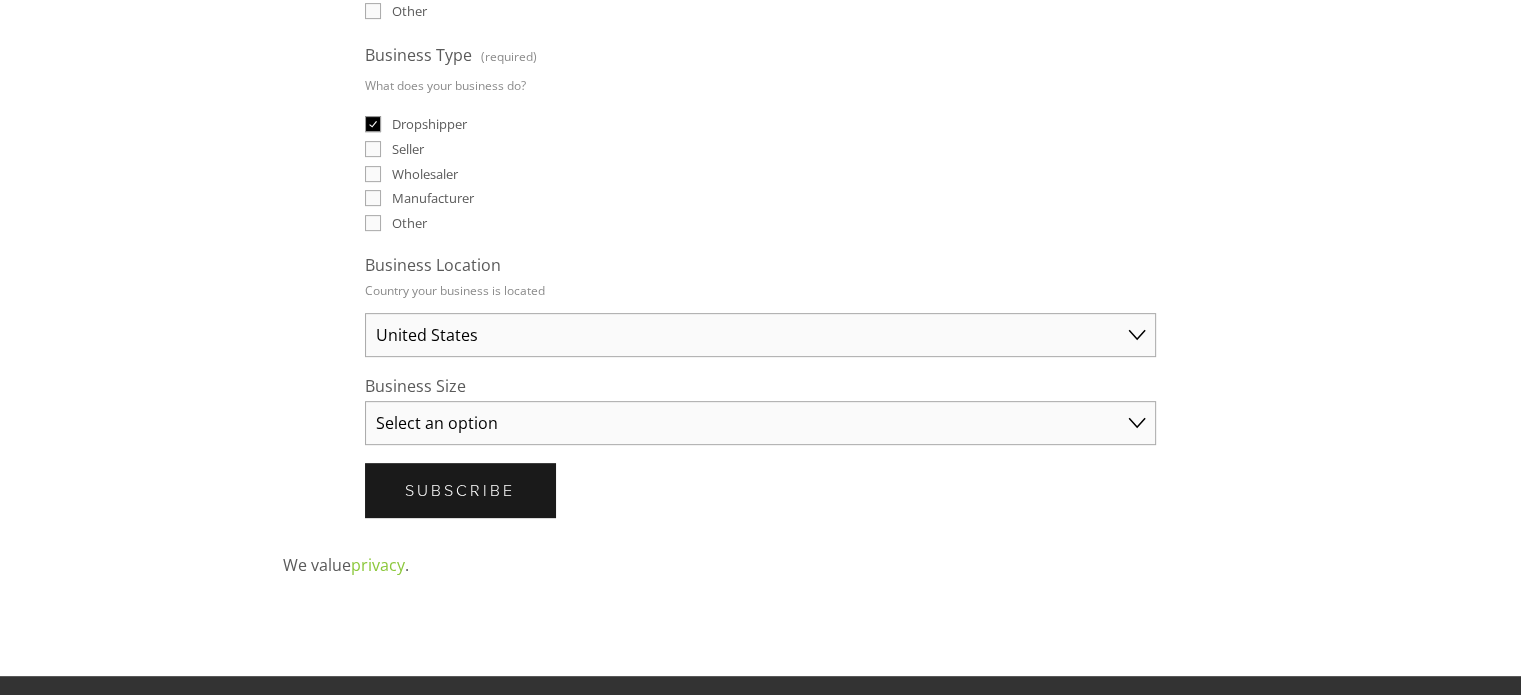 click on "Select an option Australia United States United Kingdom China Japan Germany Canada Other" at bounding box center (760, 335) 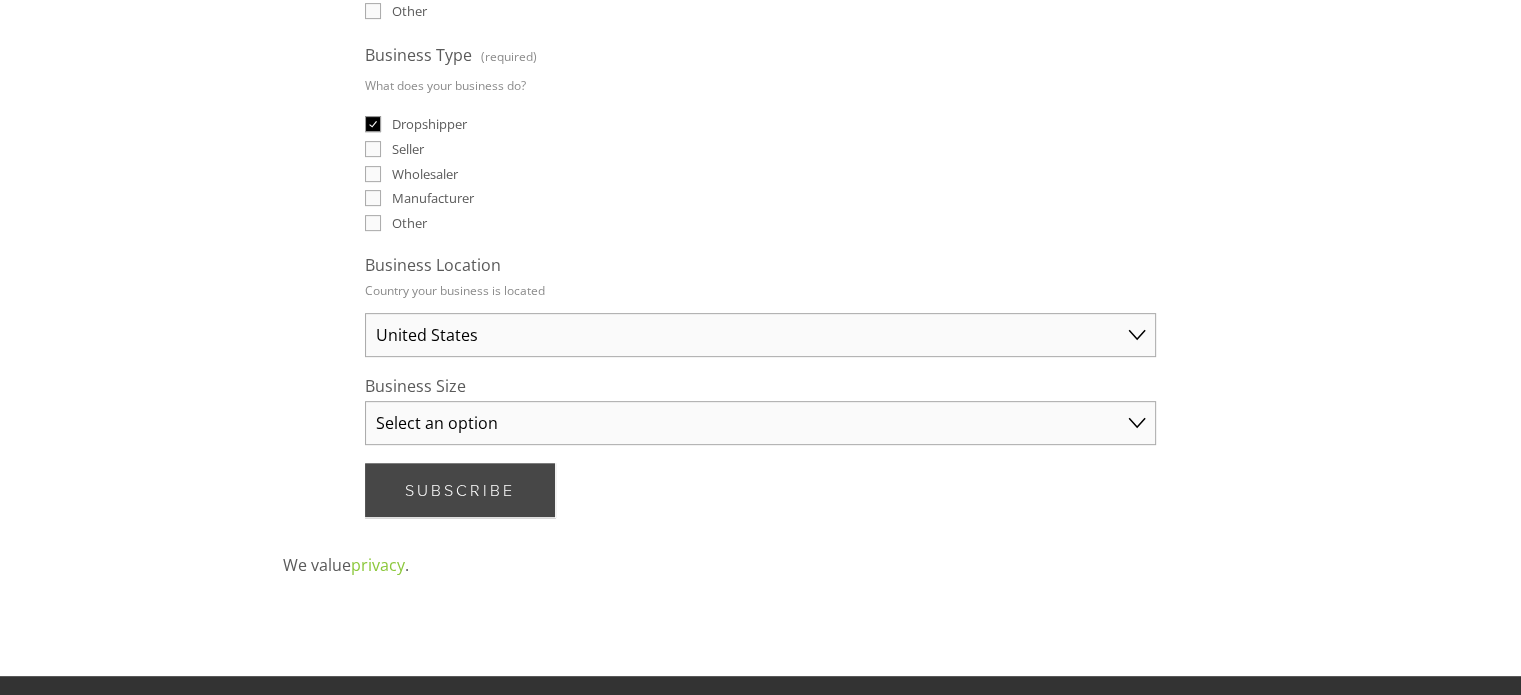 click on "Subscribe" at bounding box center [460, 490] 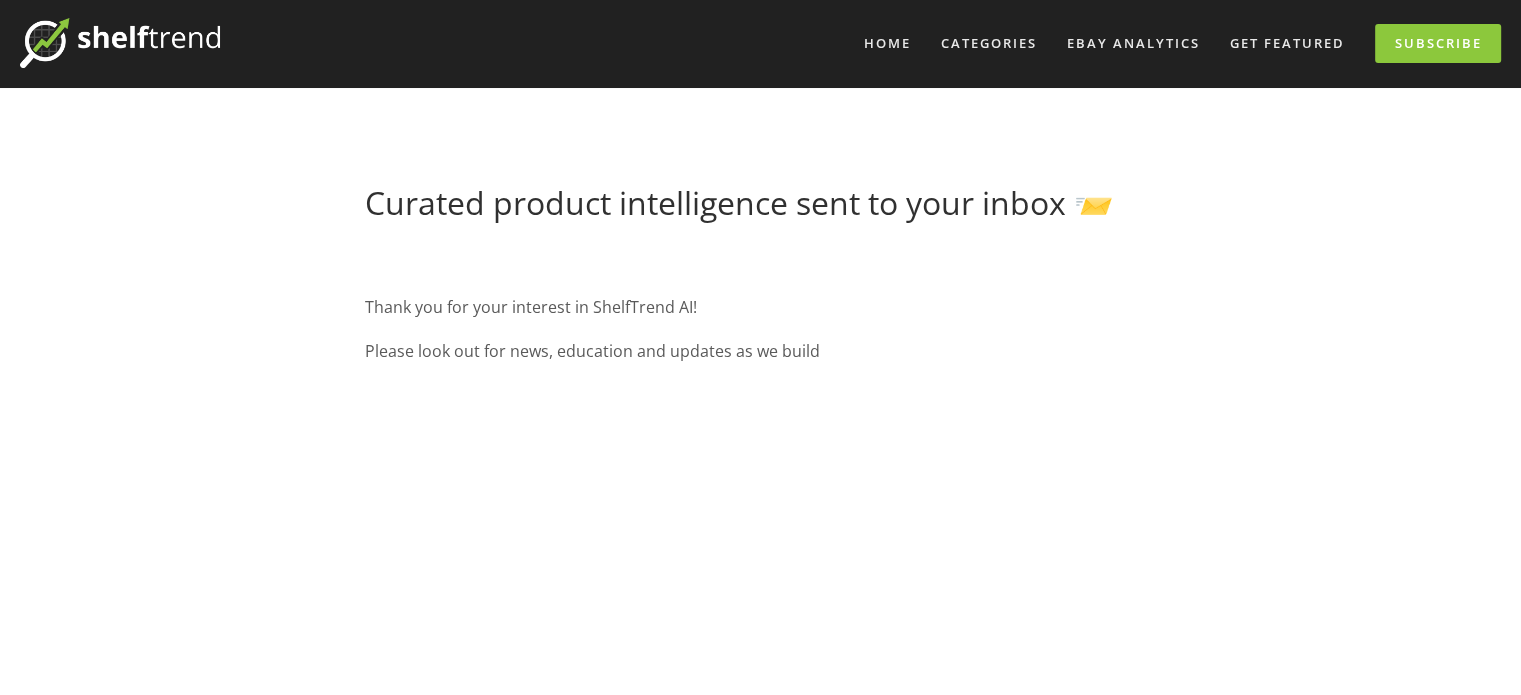 scroll, scrollTop: 100, scrollLeft: 0, axis: vertical 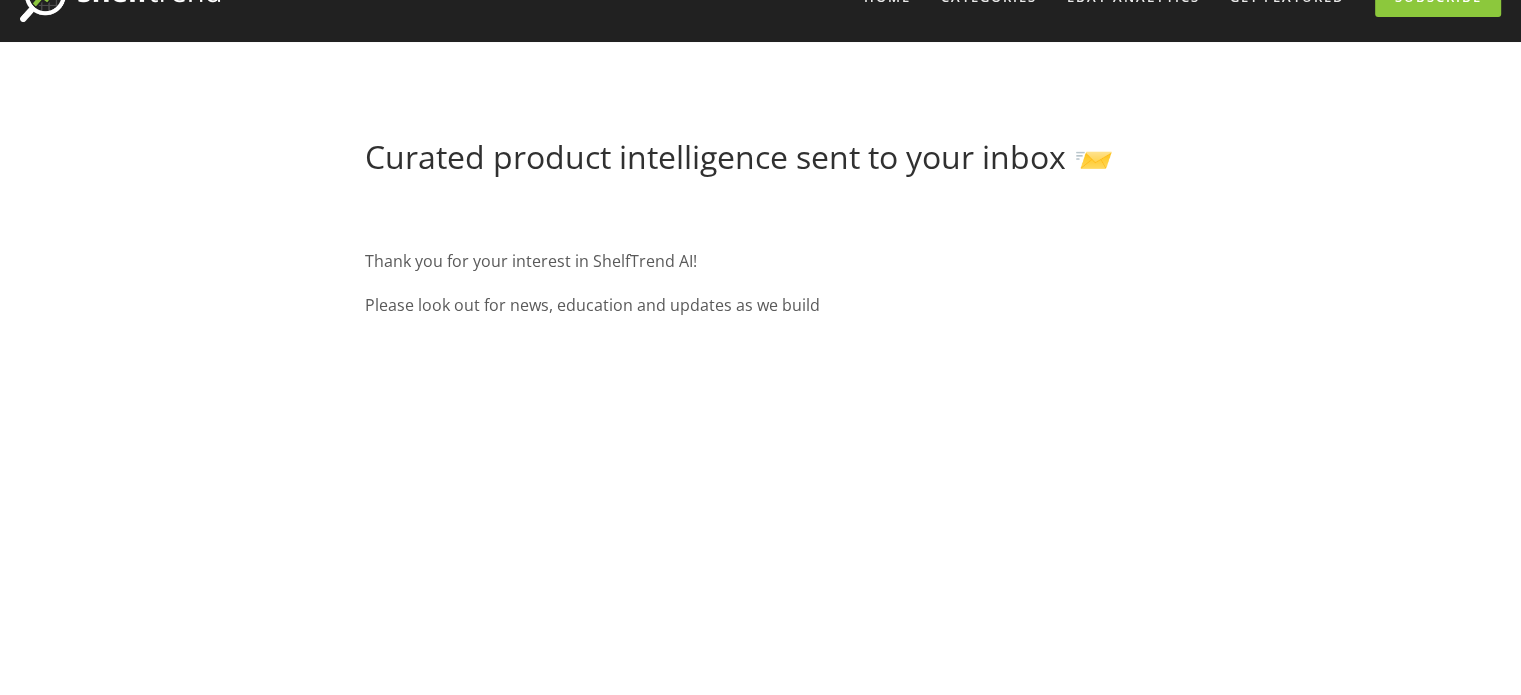 drag, startPoint x: 505, startPoint y: 275, endPoint x: 1040, endPoint y: 261, distance: 535.18317 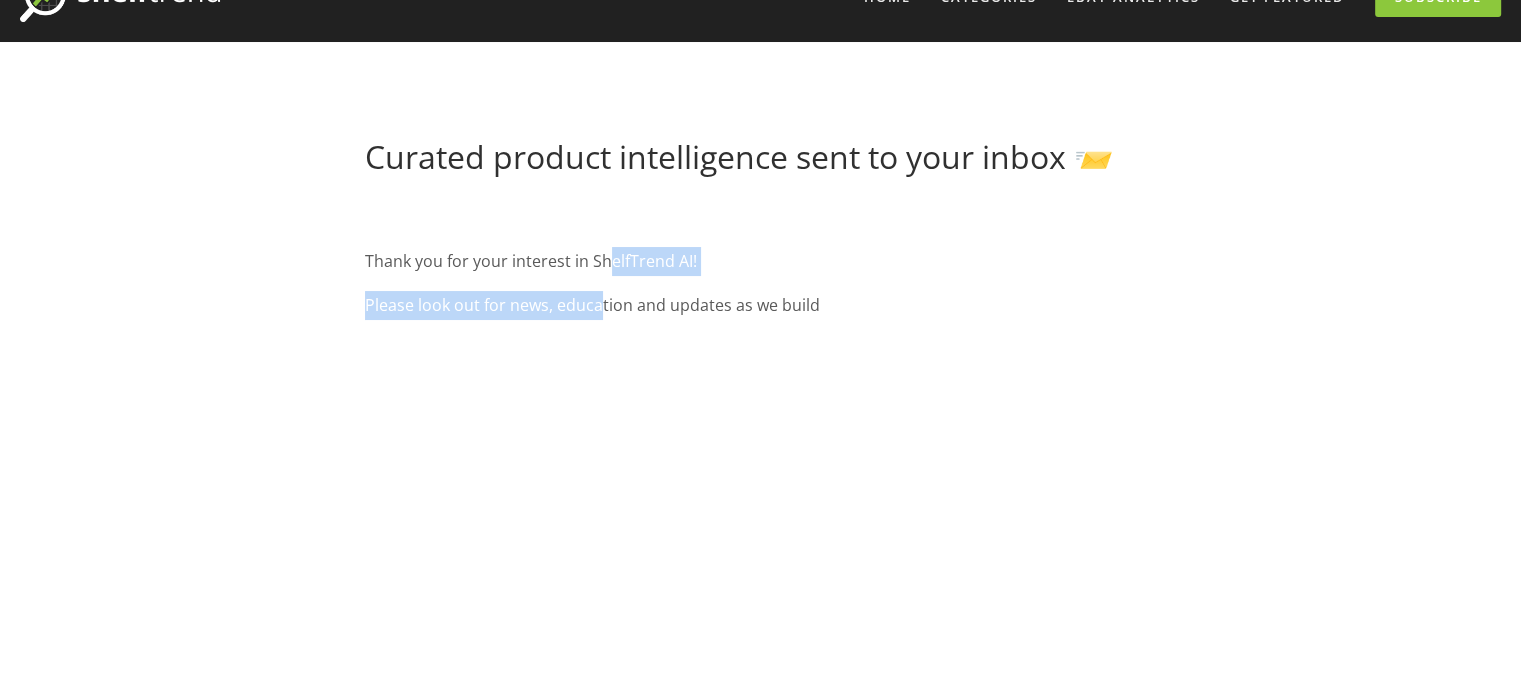 click on "Thank you for your interest in ShelfTrend AI! Please look out for news, education and updates as we build" at bounding box center (760, 284) 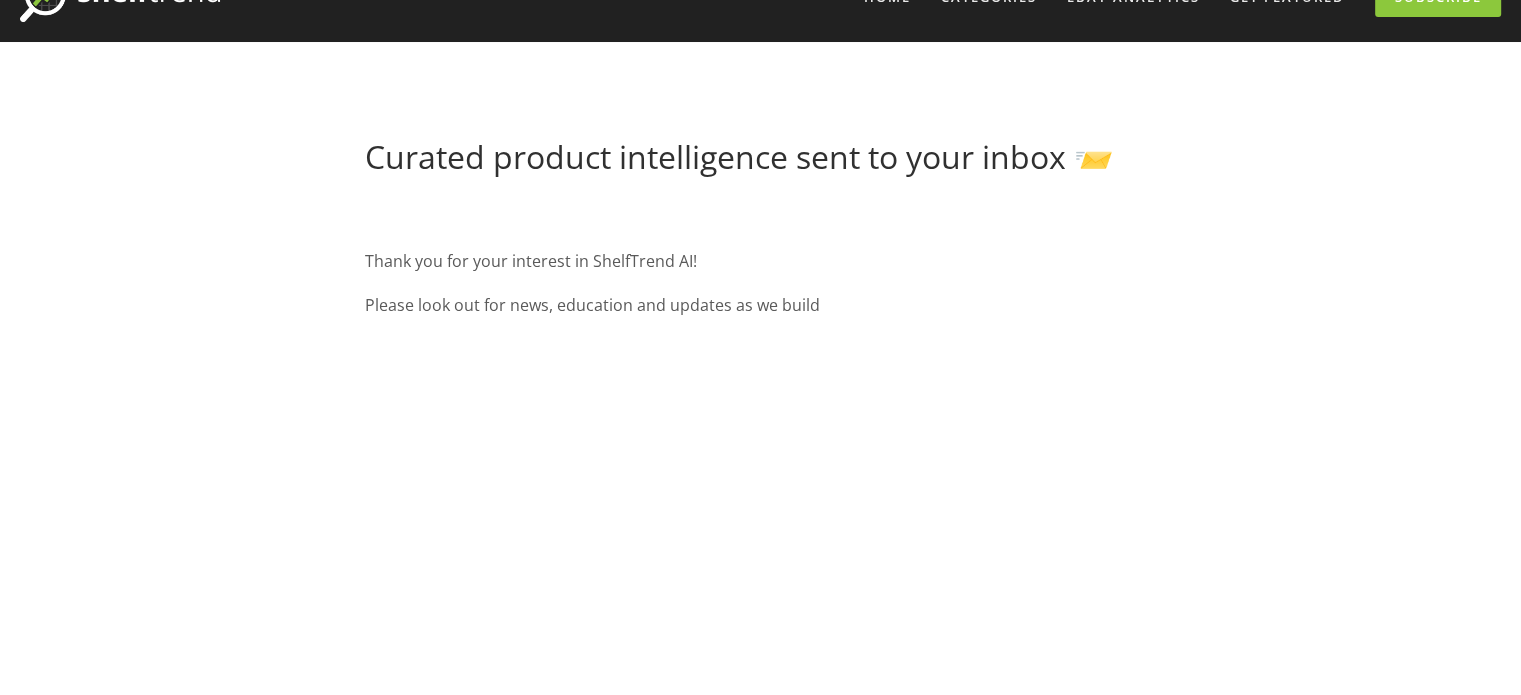 drag, startPoint x: 783, startPoint y: 349, endPoint x: 820, endPoint y: 337, distance: 38.8973 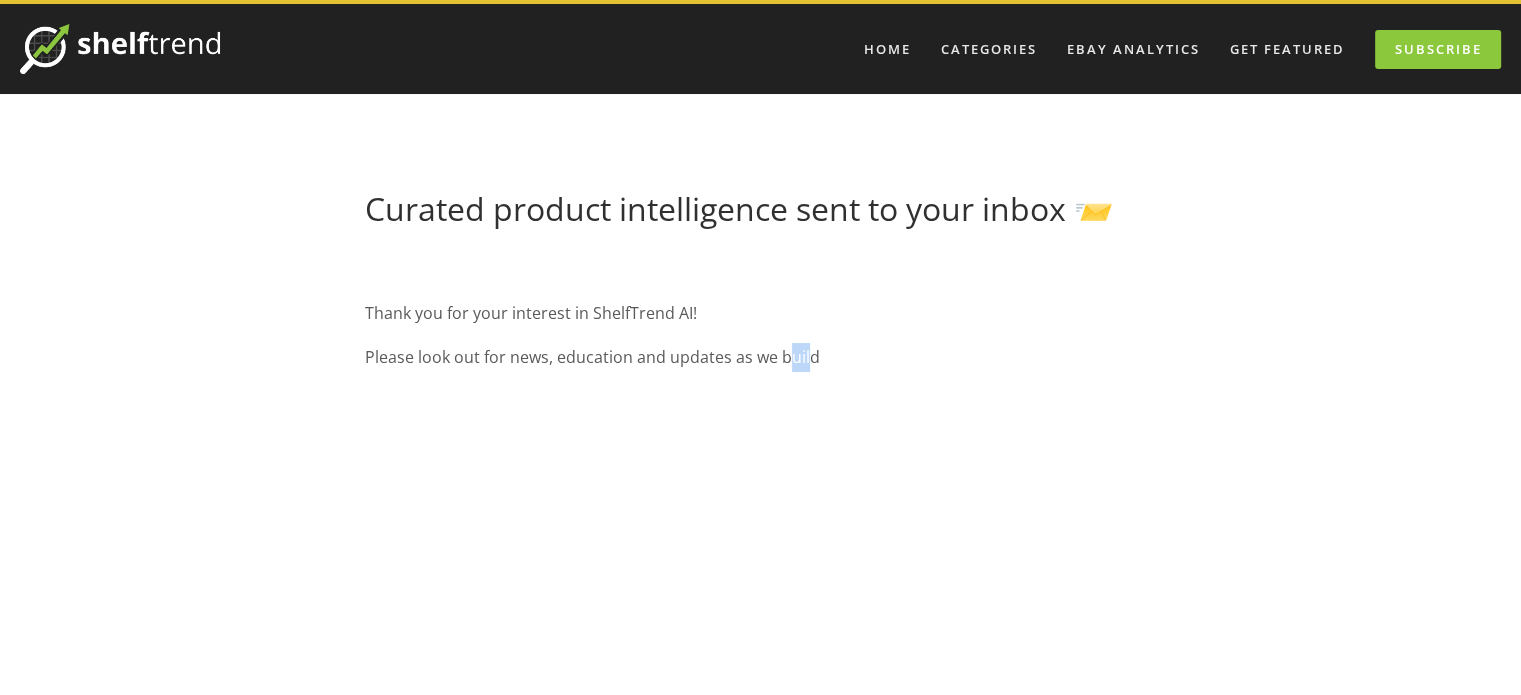 scroll, scrollTop: 0, scrollLeft: 0, axis: both 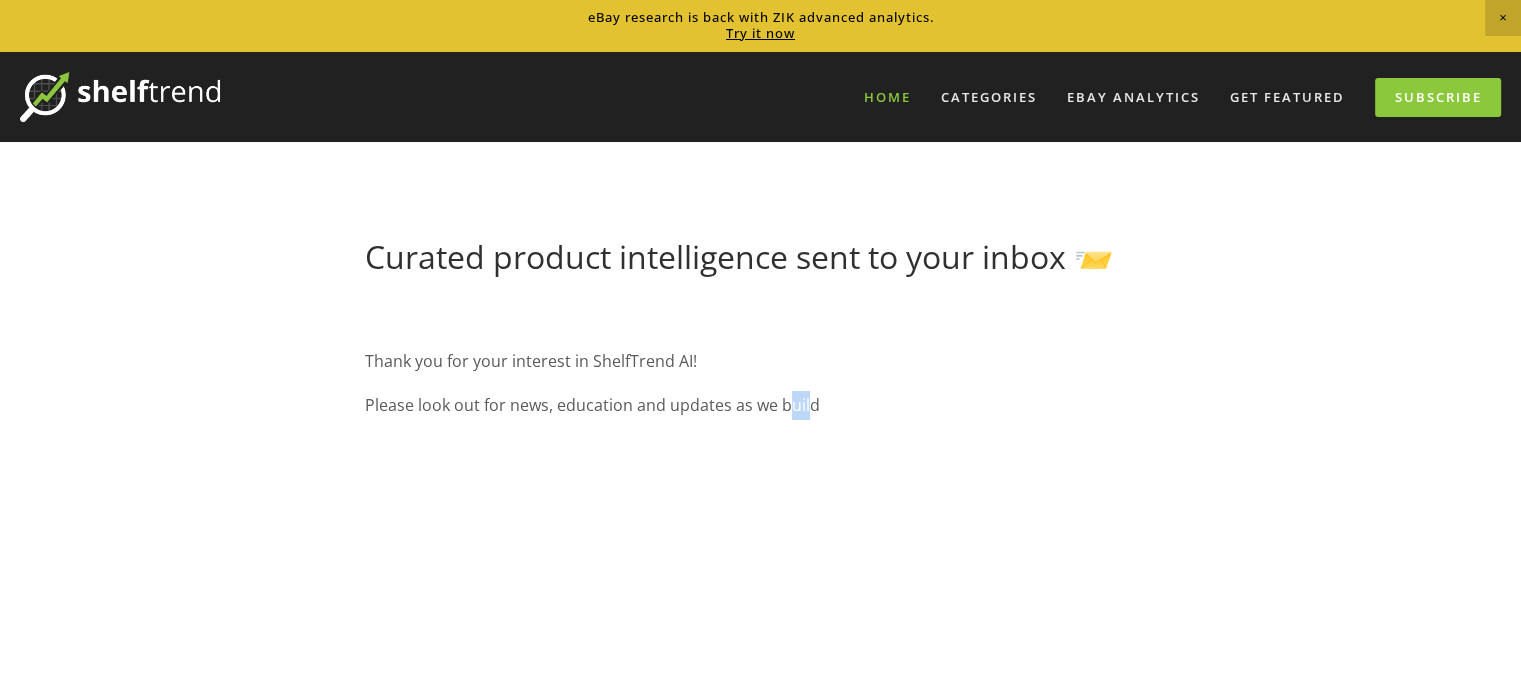 click on "Home" at bounding box center [887, 97] 